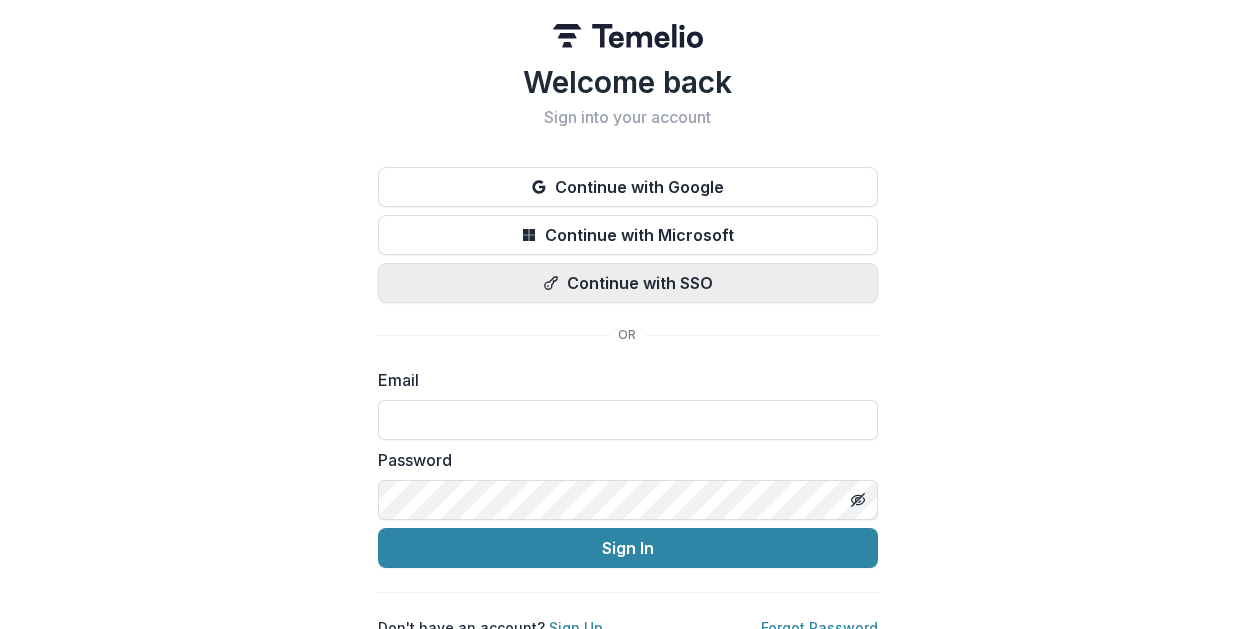 scroll, scrollTop: 0, scrollLeft: 0, axis: both 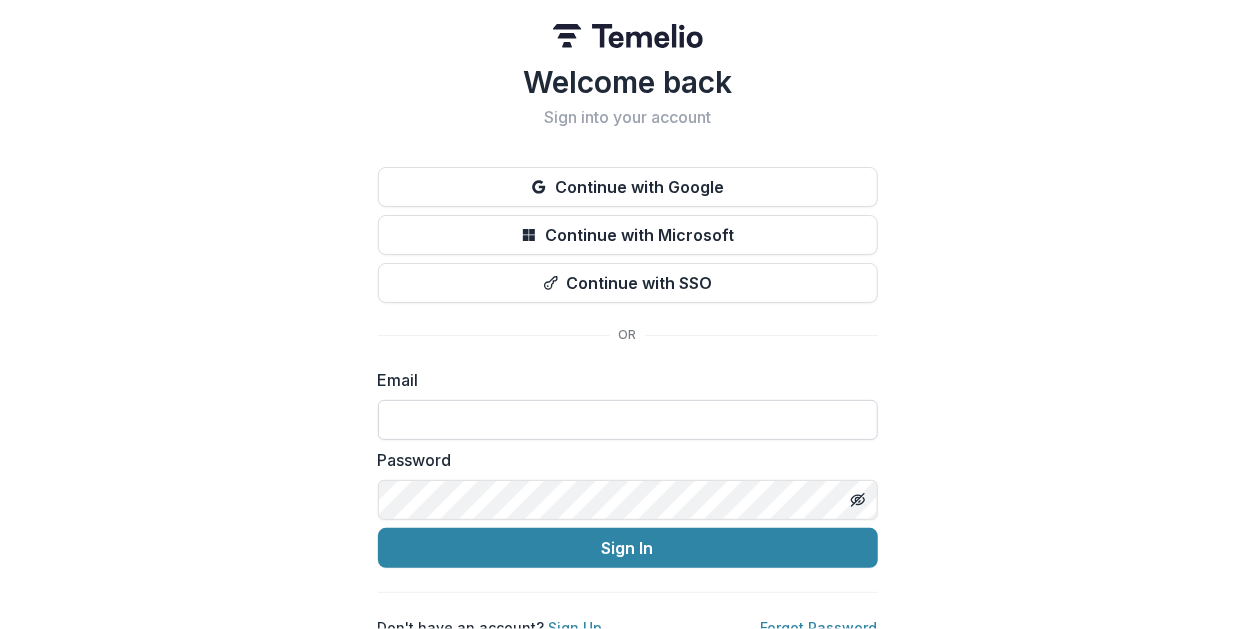 click at bounding box center [628, 420] 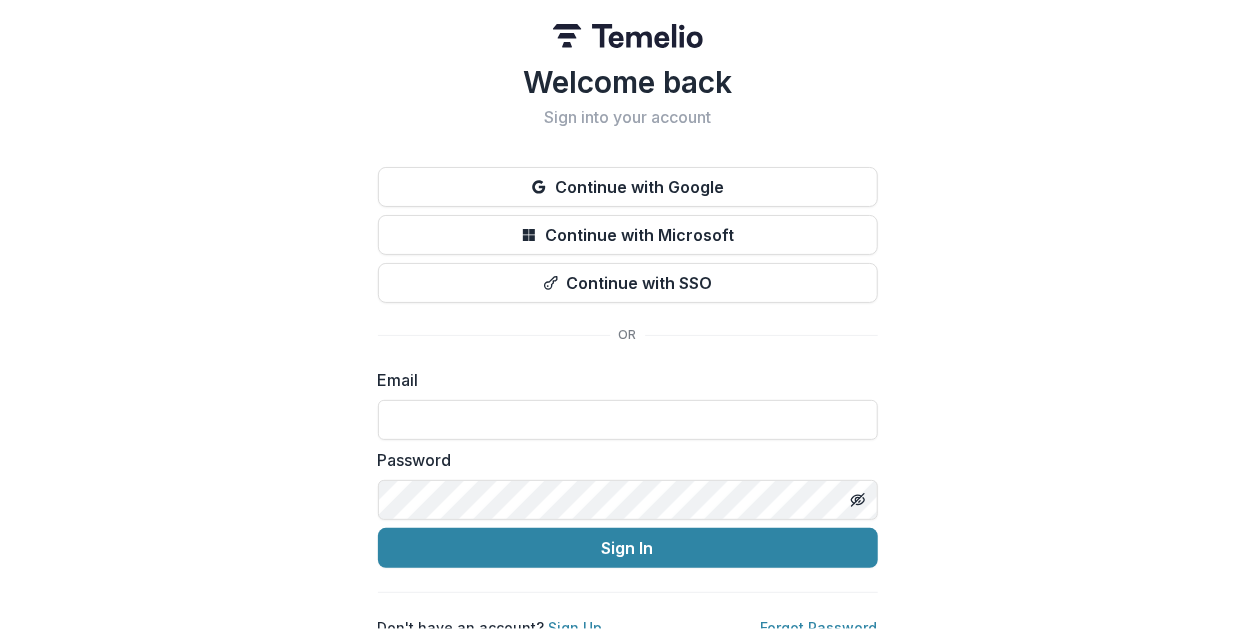 type on "**********" 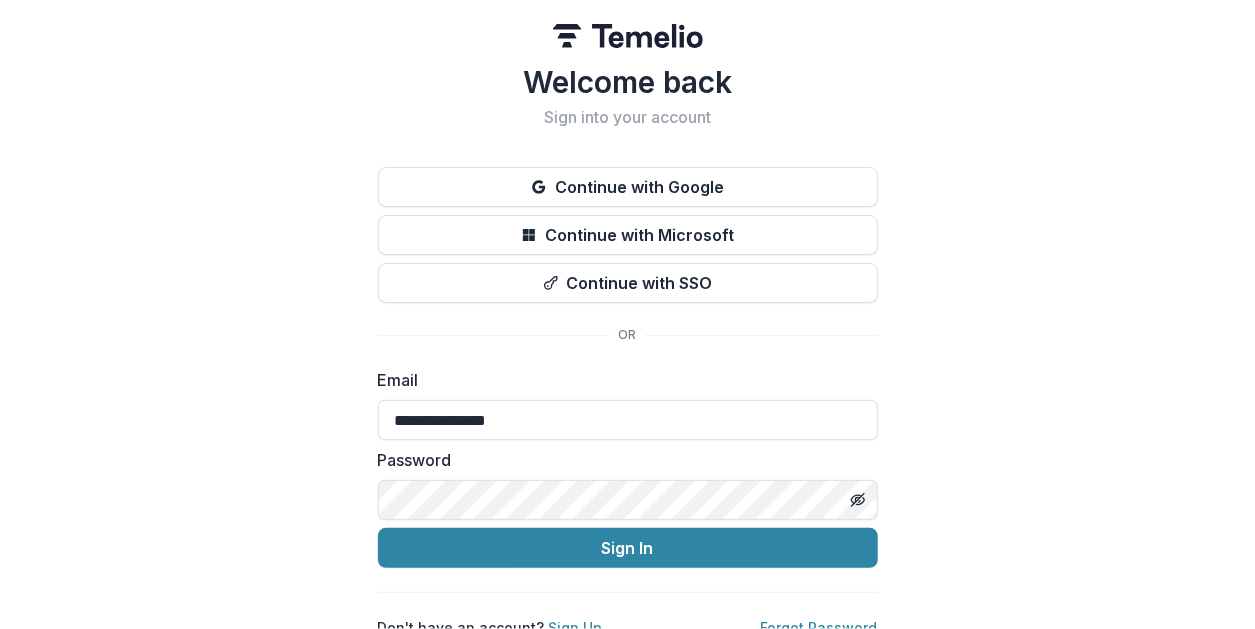 click on "Sign In" at bounding box center (628, 548) 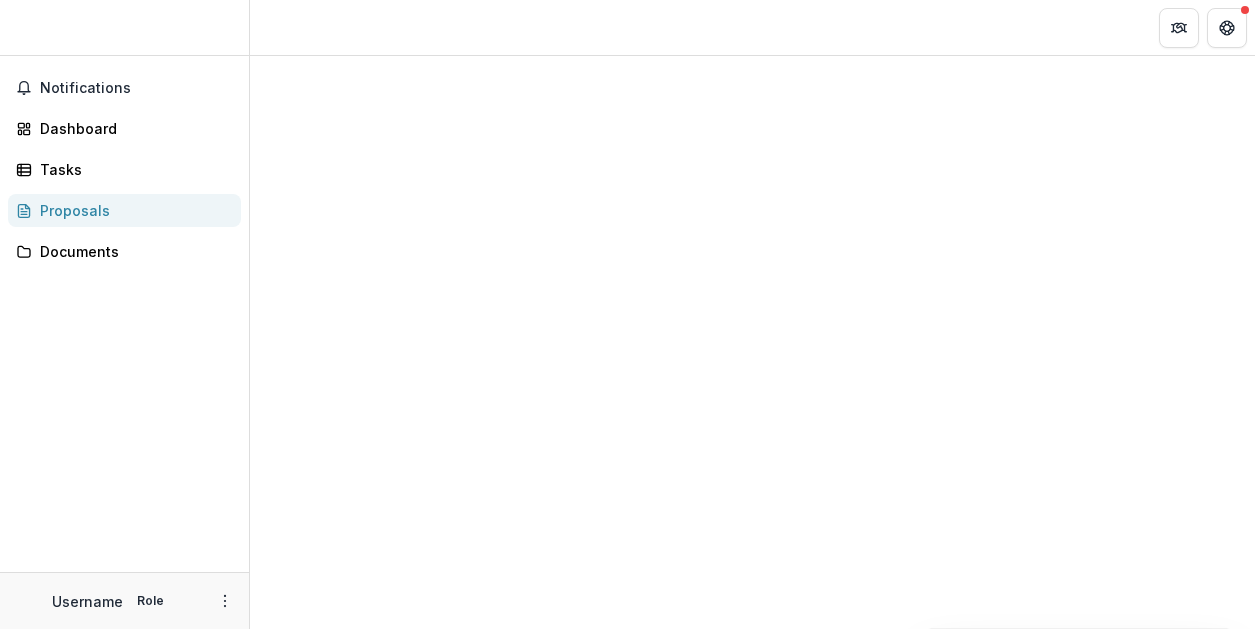 scroll, scrollTop: 0, scrollLeft: 0, axis: both 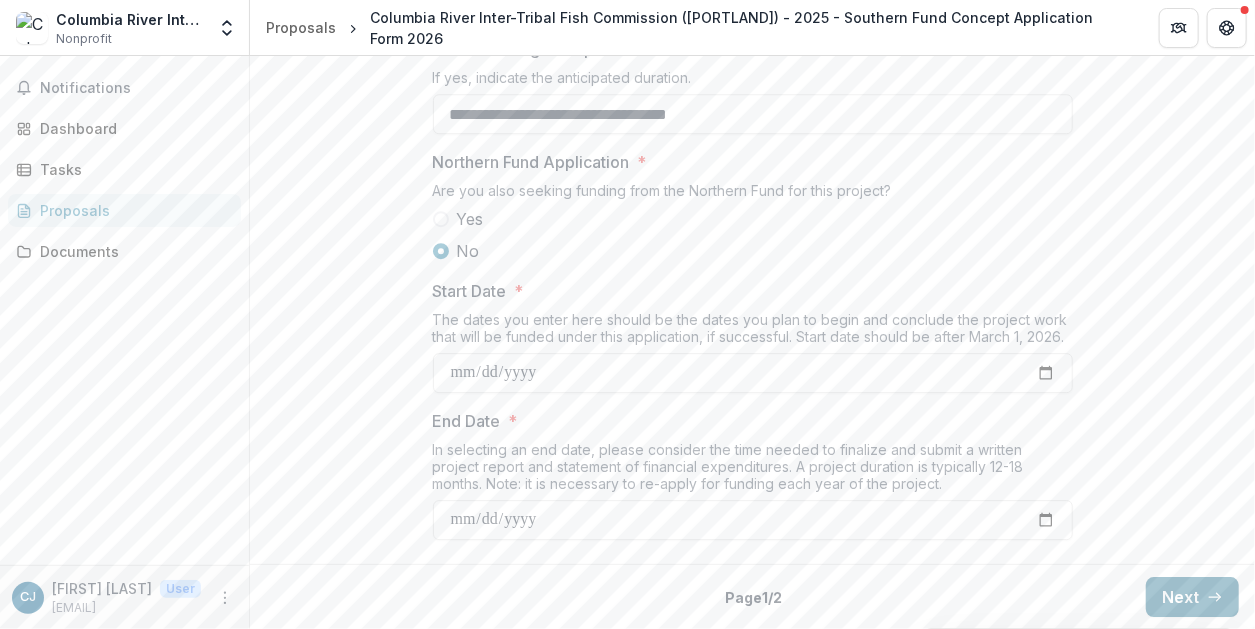 click on "Next" at bounding box center [1192, 597] 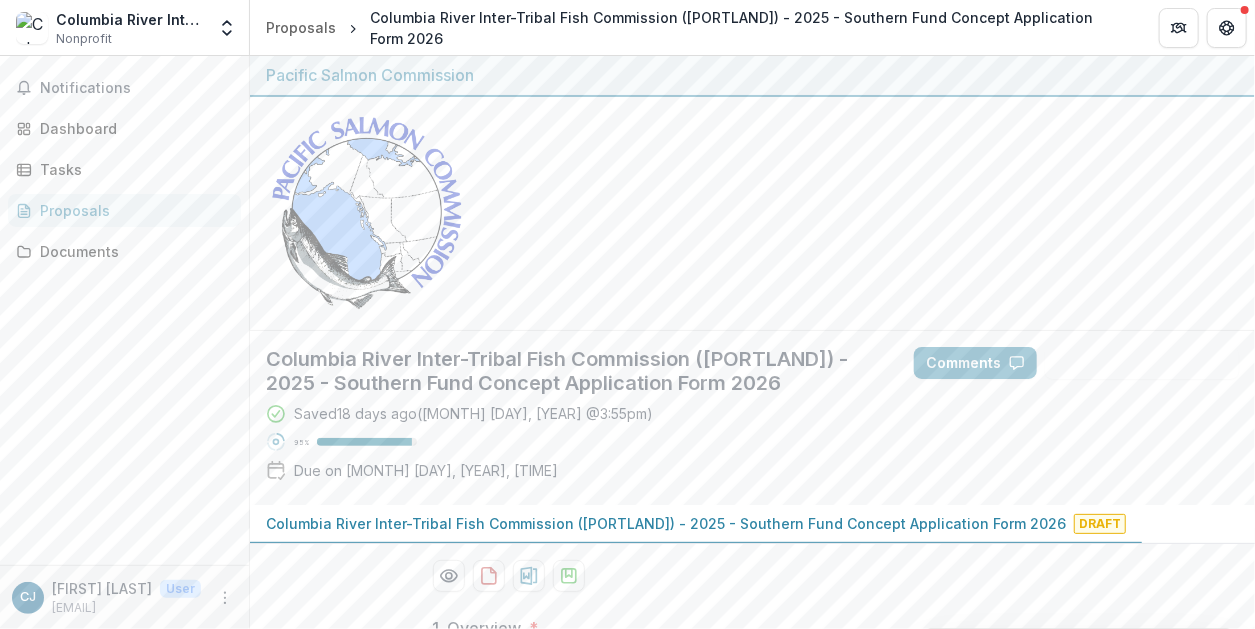 scroll, scrollTop: 0, scrollLeft: 0, axis: both 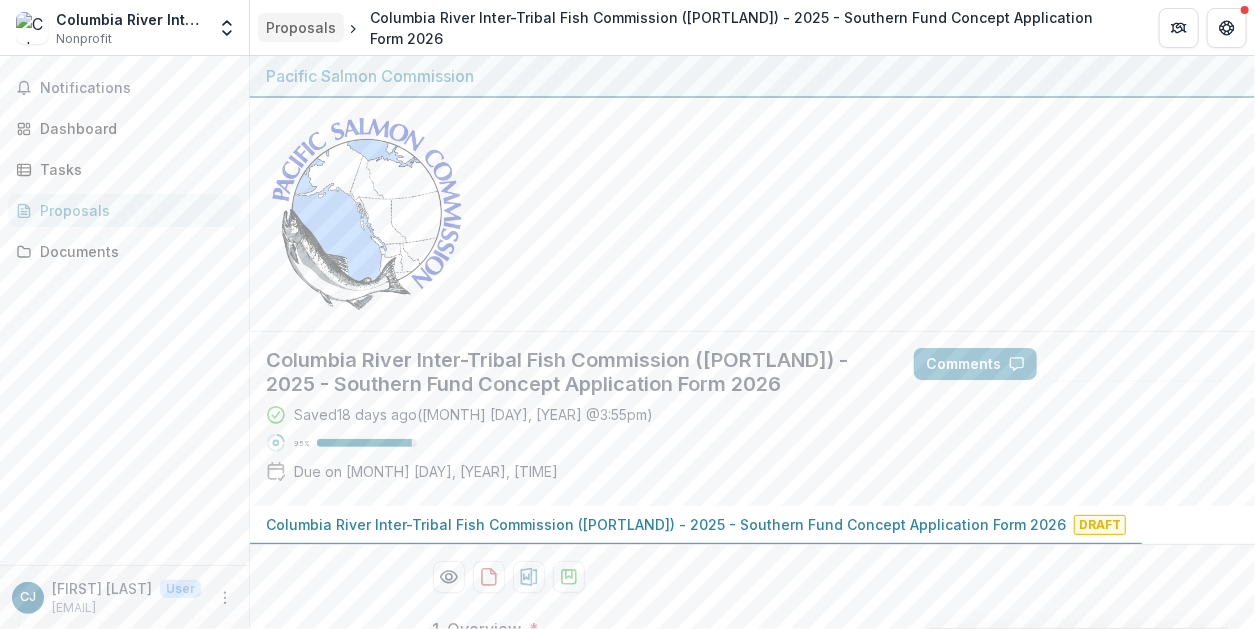 click on "Proposals" at bounding box center [301, 27] 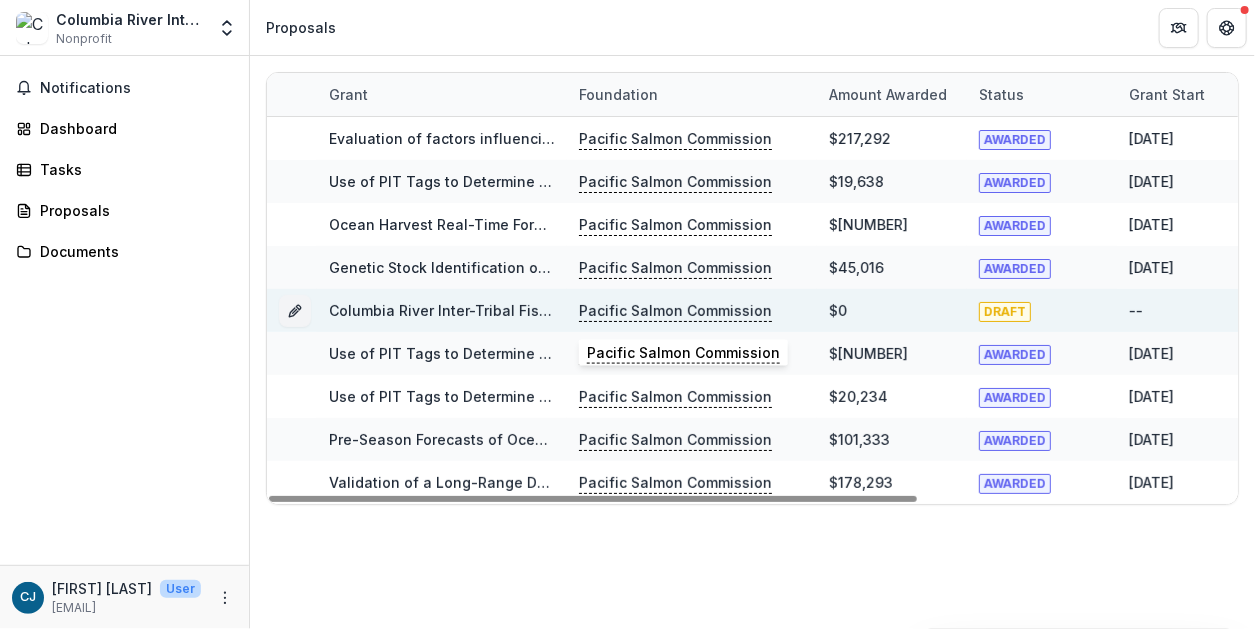 click on "Pacific Salmon Commission" at bounding box center (675, 311) 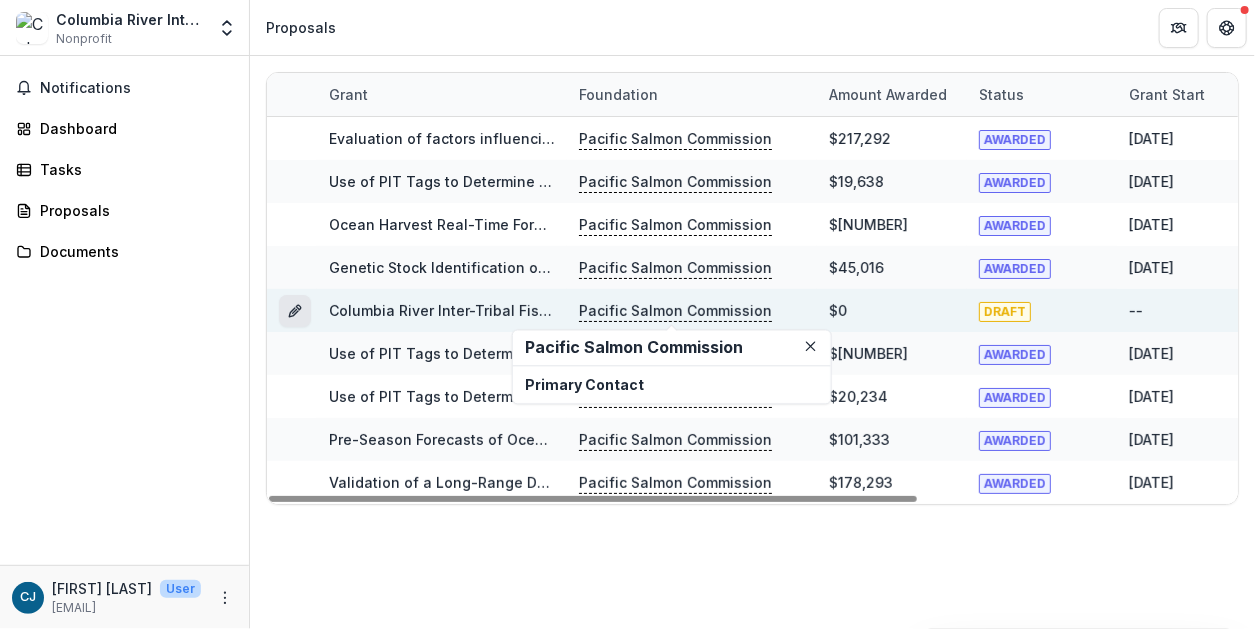 click 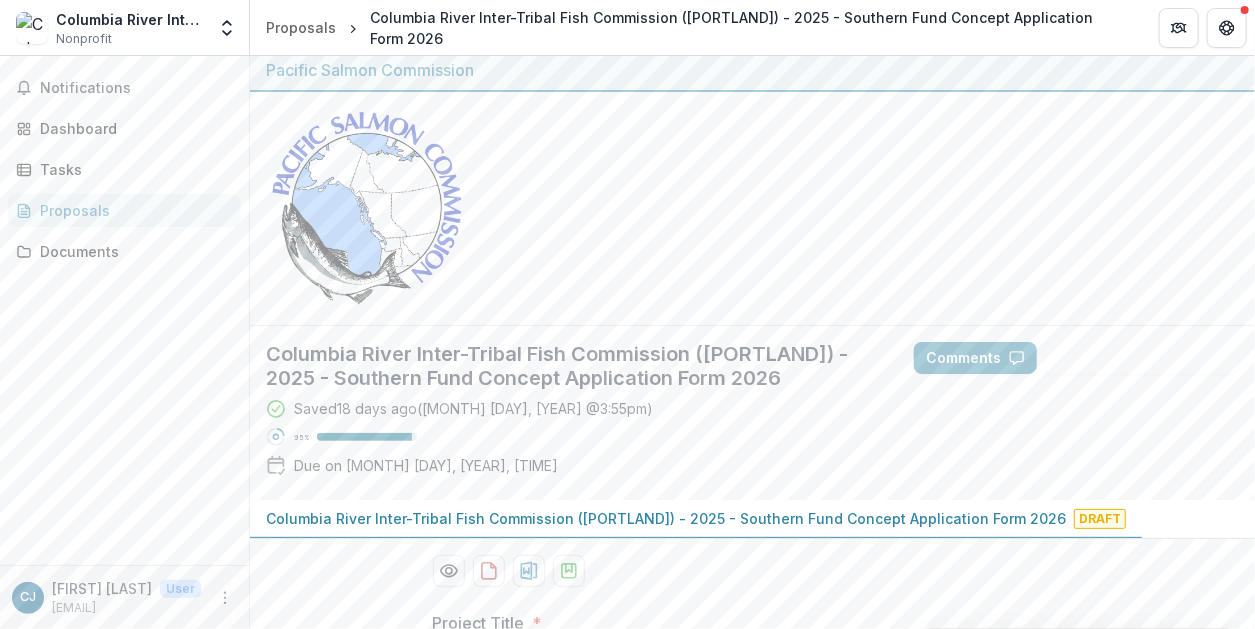 scroll, scrollTop: 0, scrollLeft: 0, axis: both 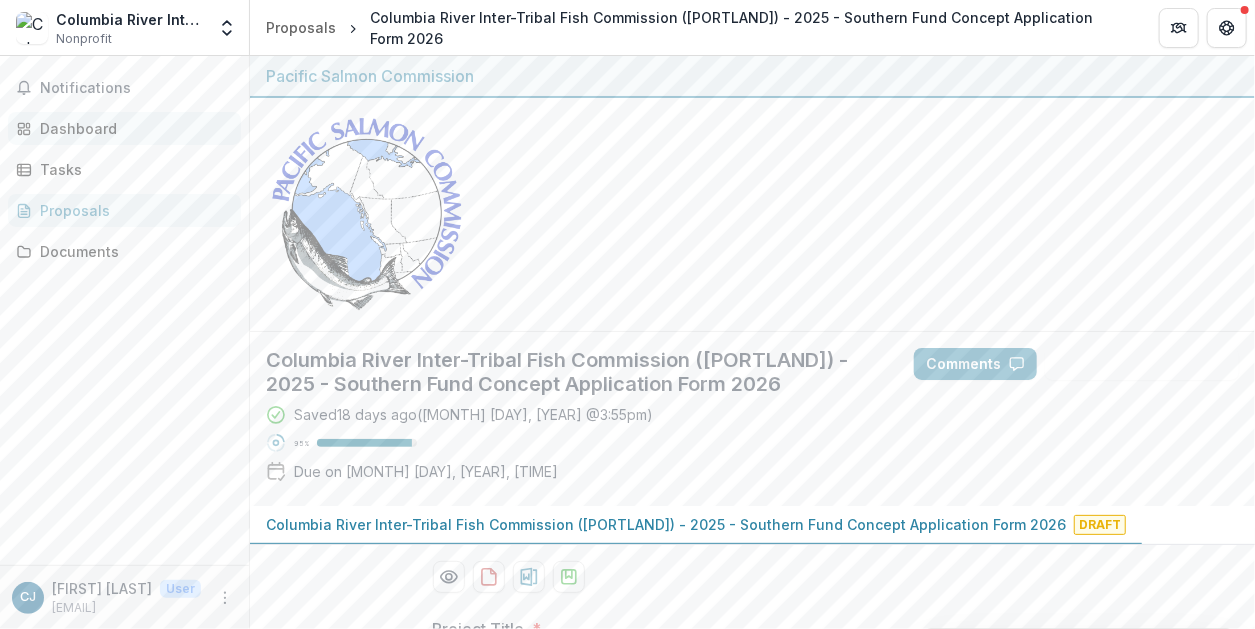 click on "Dashboard" at bounding box center (132, 128) 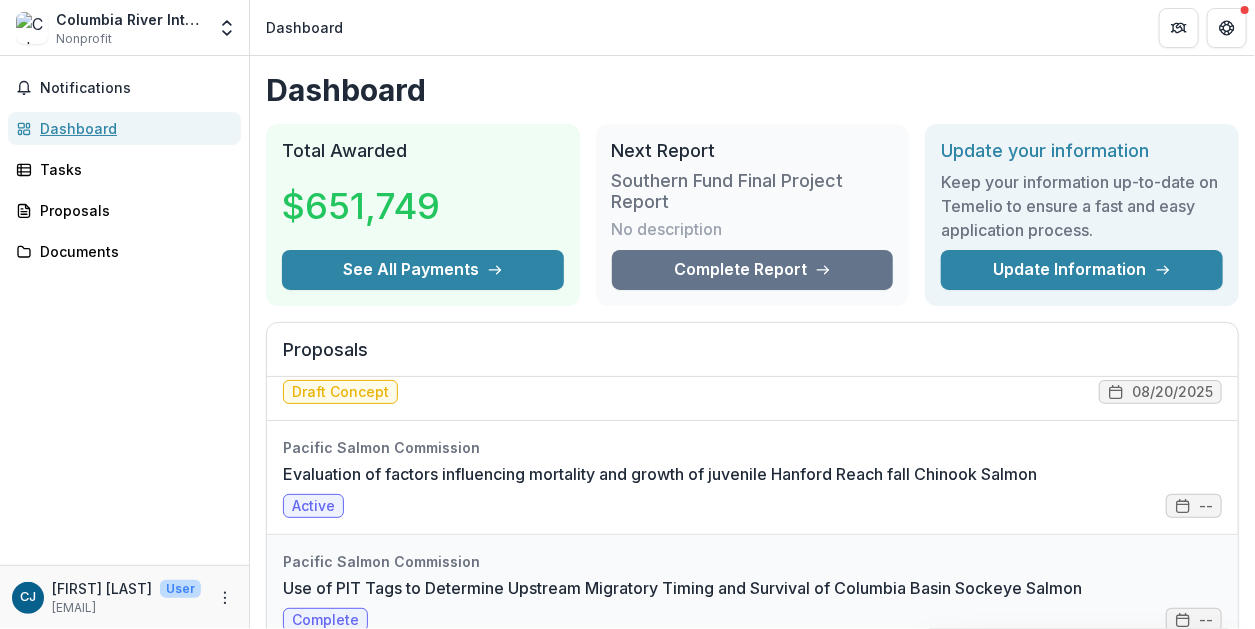 scroll, scrollTop: 0, scrollLeft: 0, axis: both 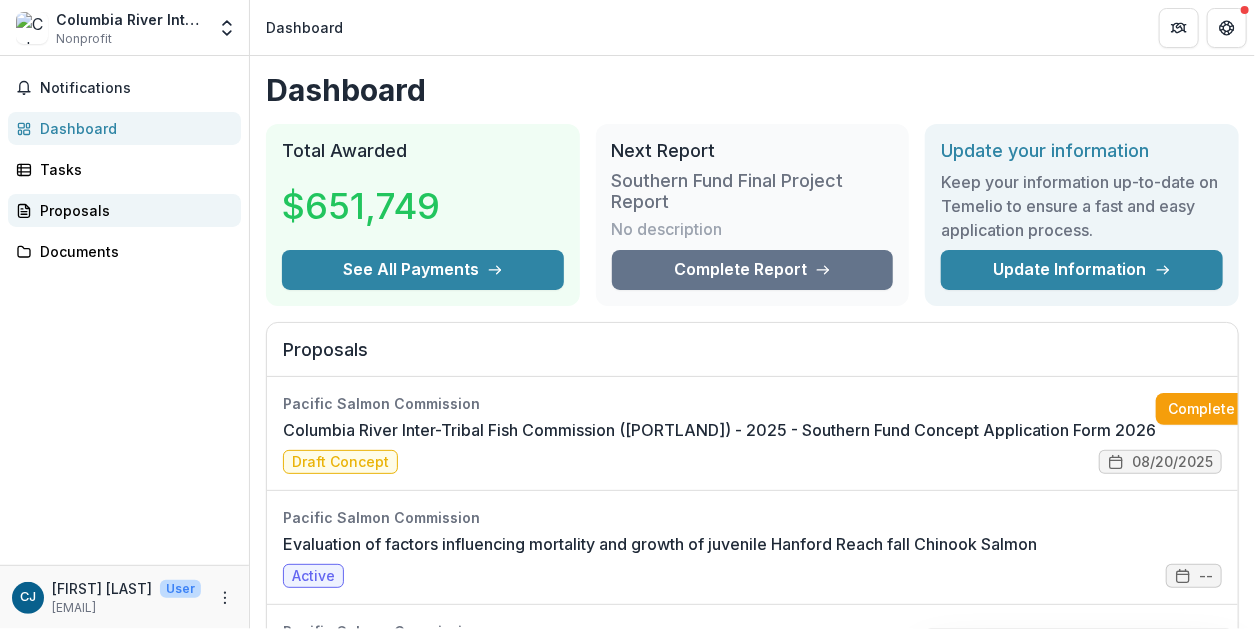click on "Proposals" at bounding box center [132, 210] 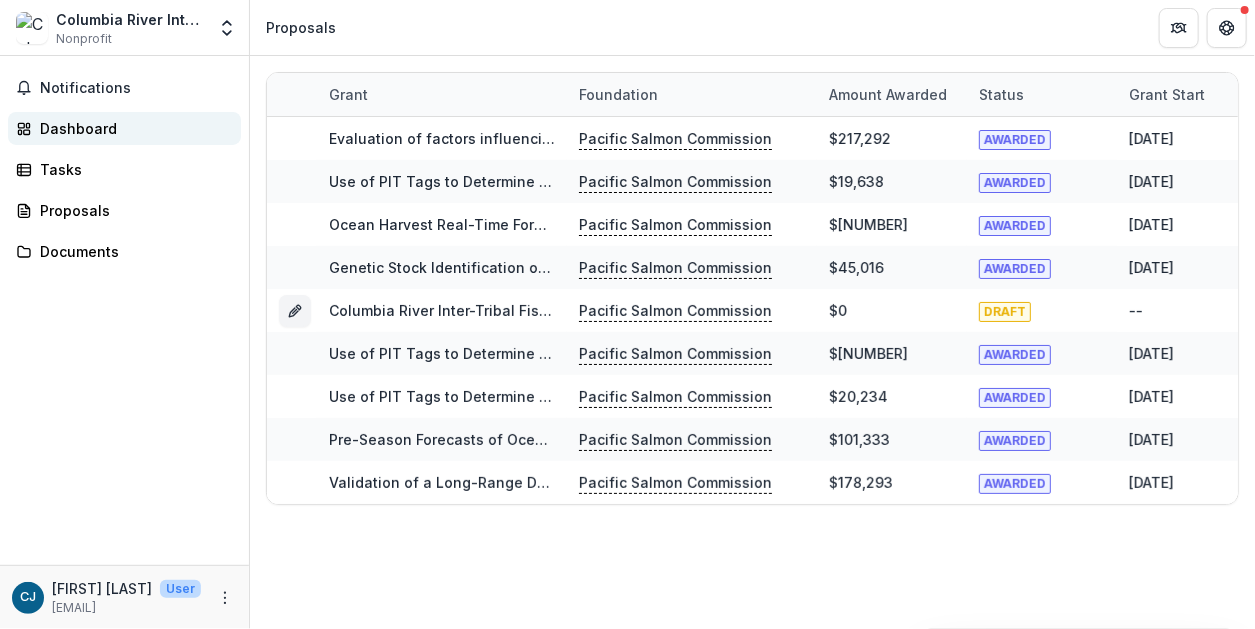 click on "Dashboard" at bounding box center [132, 128] 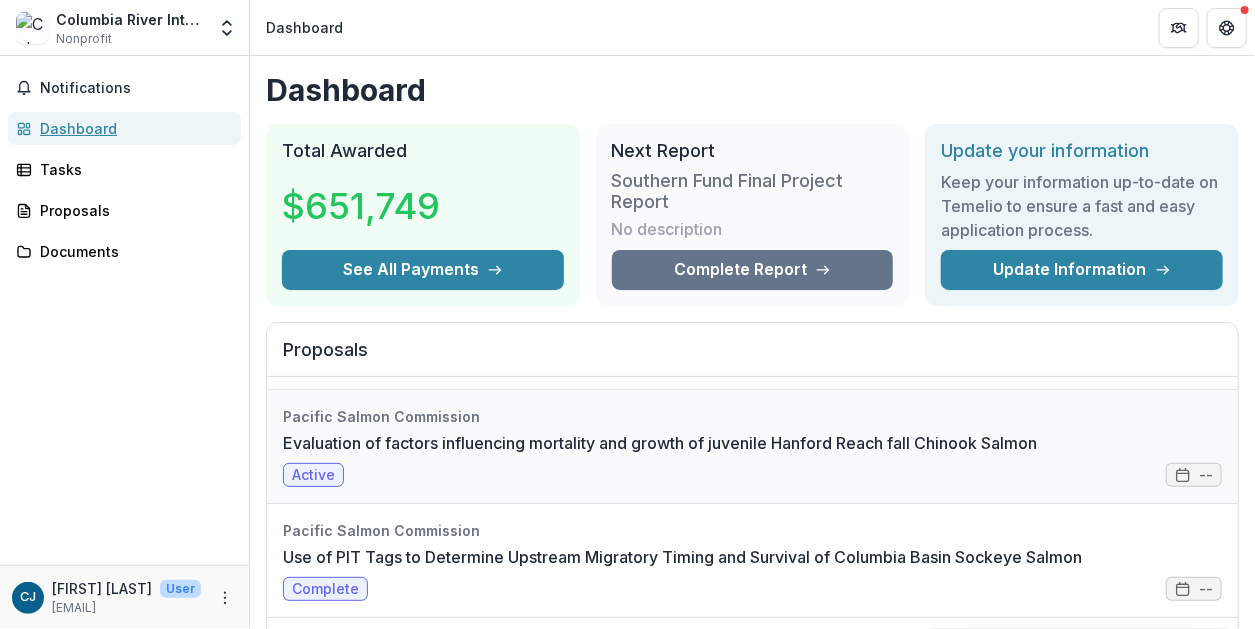 scroll, scrollTop: 100, scrollLeft: 0, axis: vertical 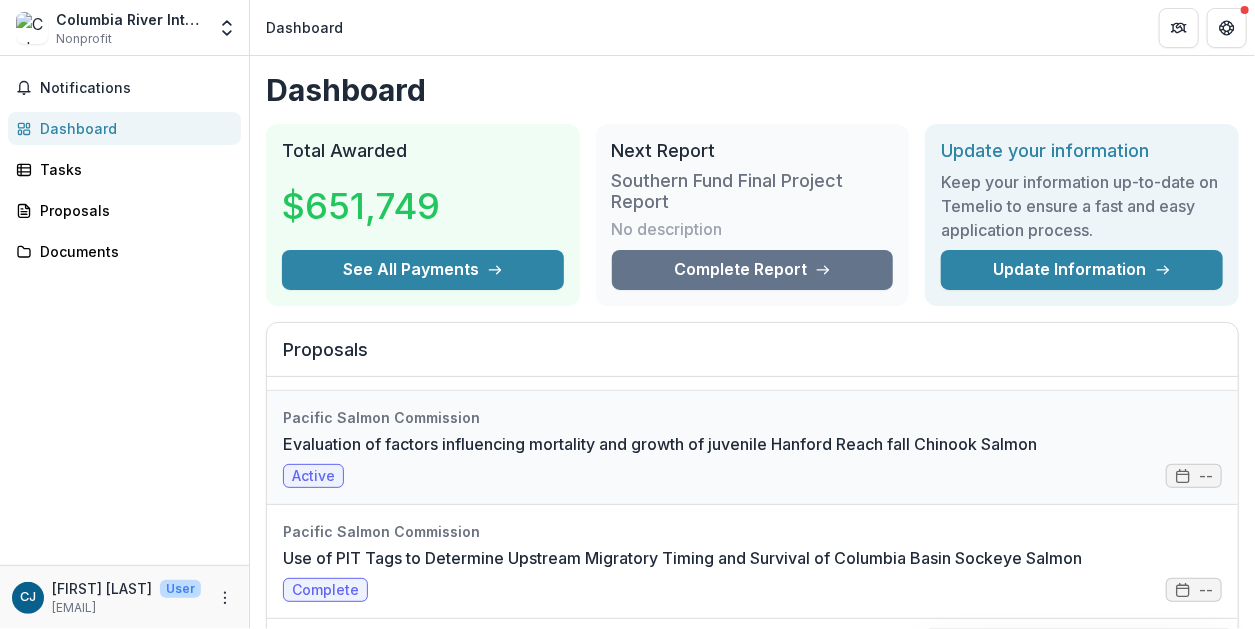 click on "Evaluation of factors influencing mortality and growth of juvenile Hanford Reach fall Chinook Salmon" at bounding box center (660, 444) 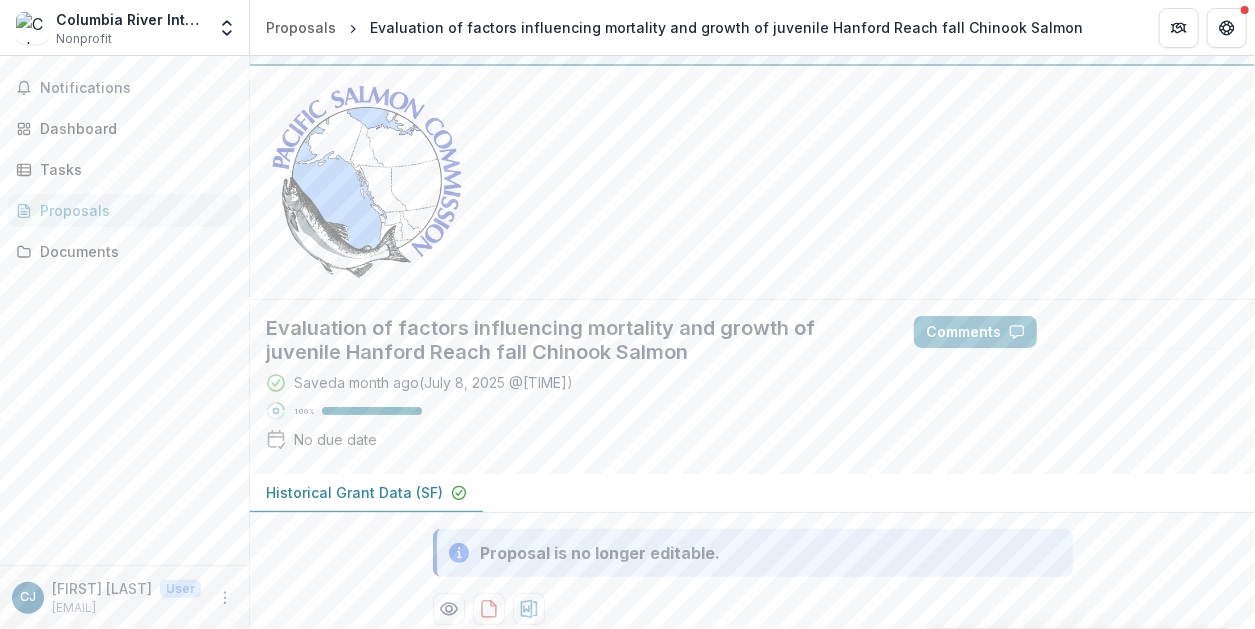 scroll, scrollTop: 0, scrollLeft: 0, axis: both 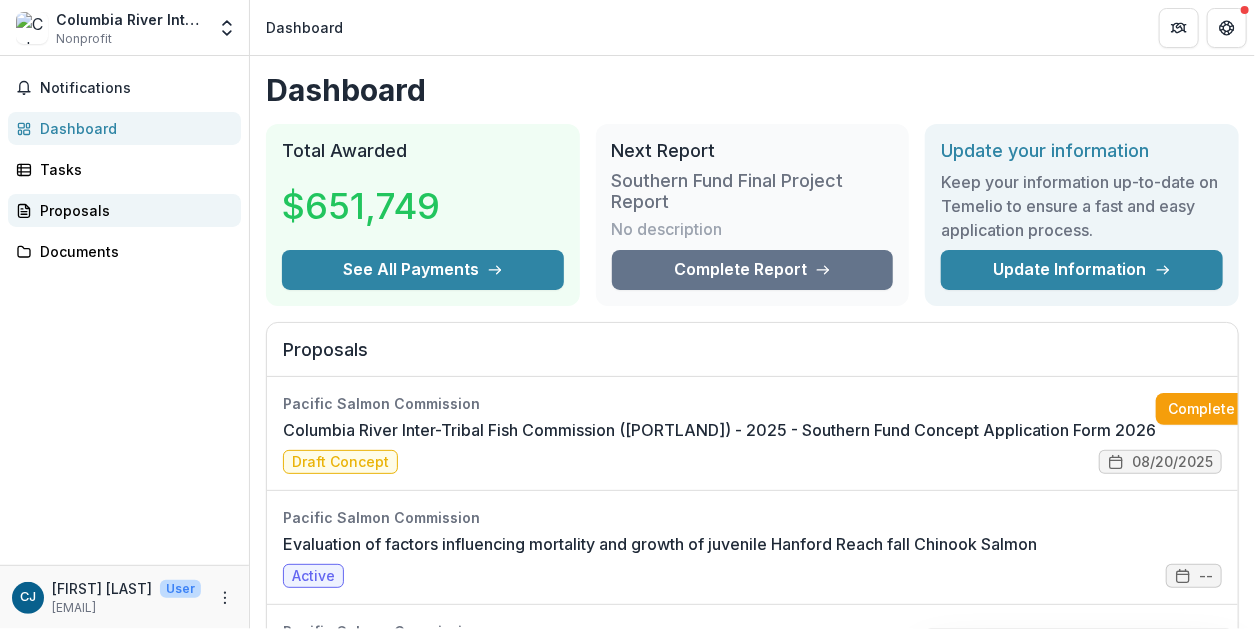 click on "Proposals" at bounding box center [132, 210] 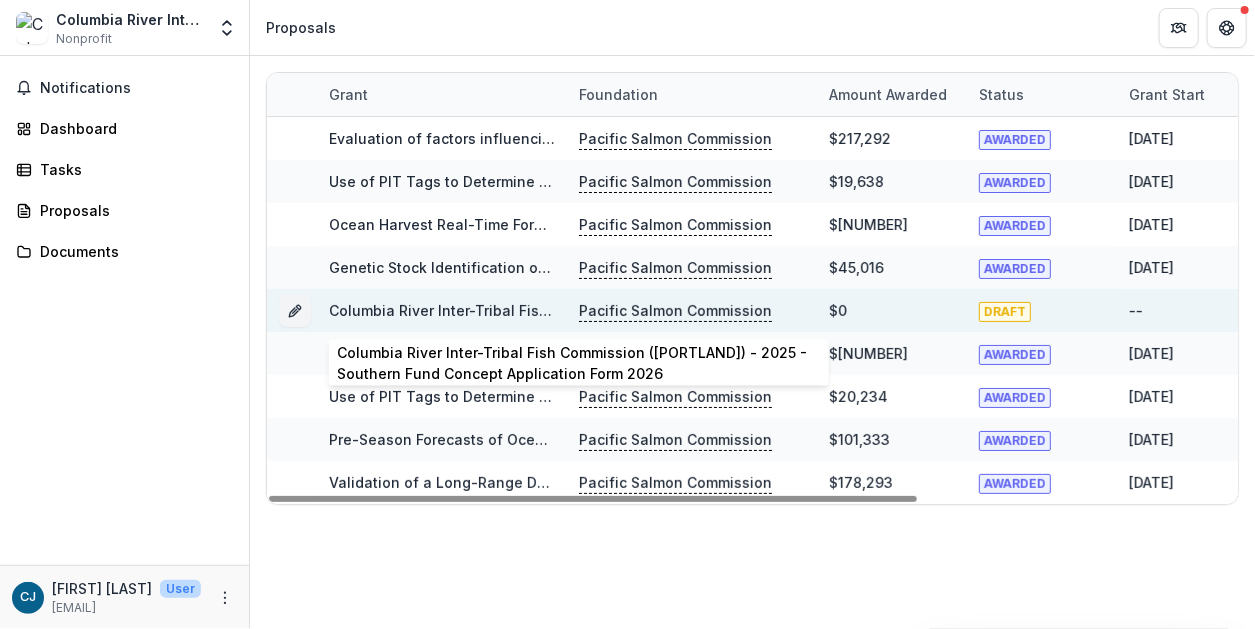 click on "Columbia River Inter-Tribal Fish Commission ([PORTLAND]) - 2025 - Southern Fund Concept Application Form 2026" at bounding box center (729, 310) 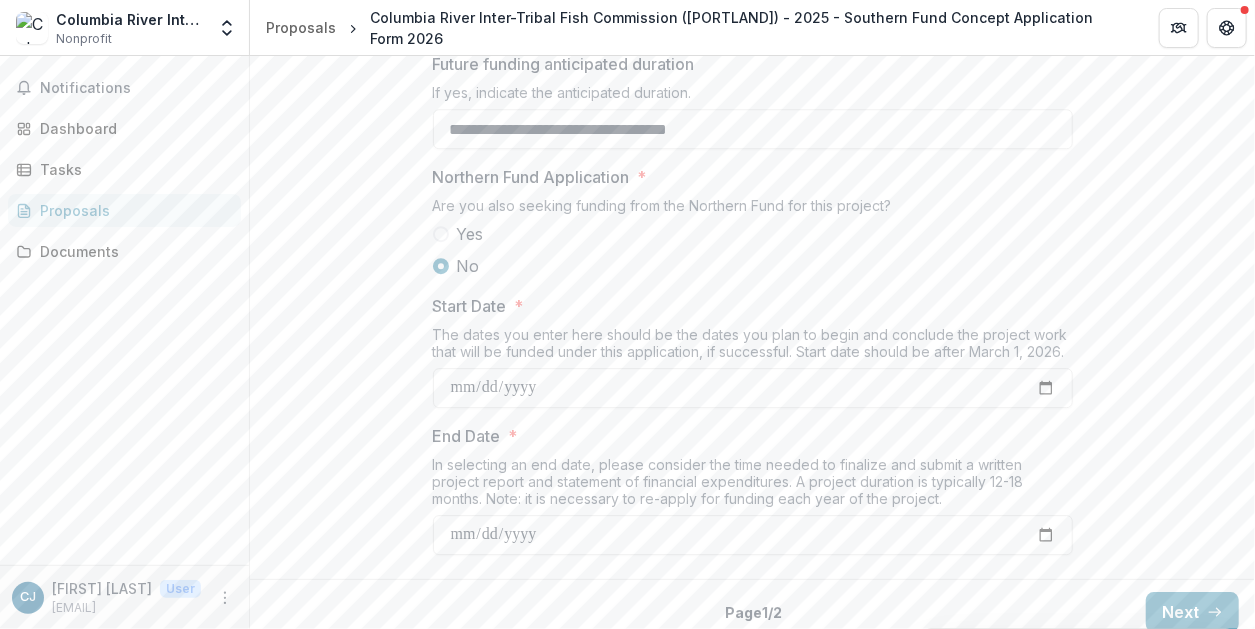 scroll, scrollTop: 2395, scrollLeft: 0, axis: vertical 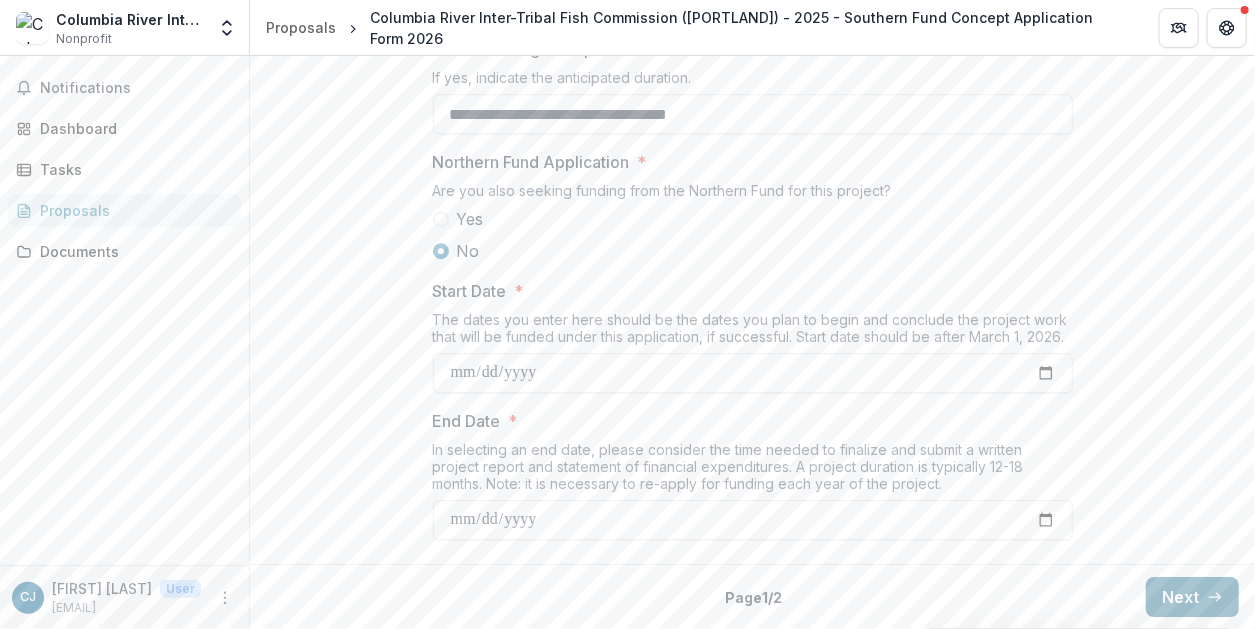 click on "Next" at bounding box center (1192, 597) 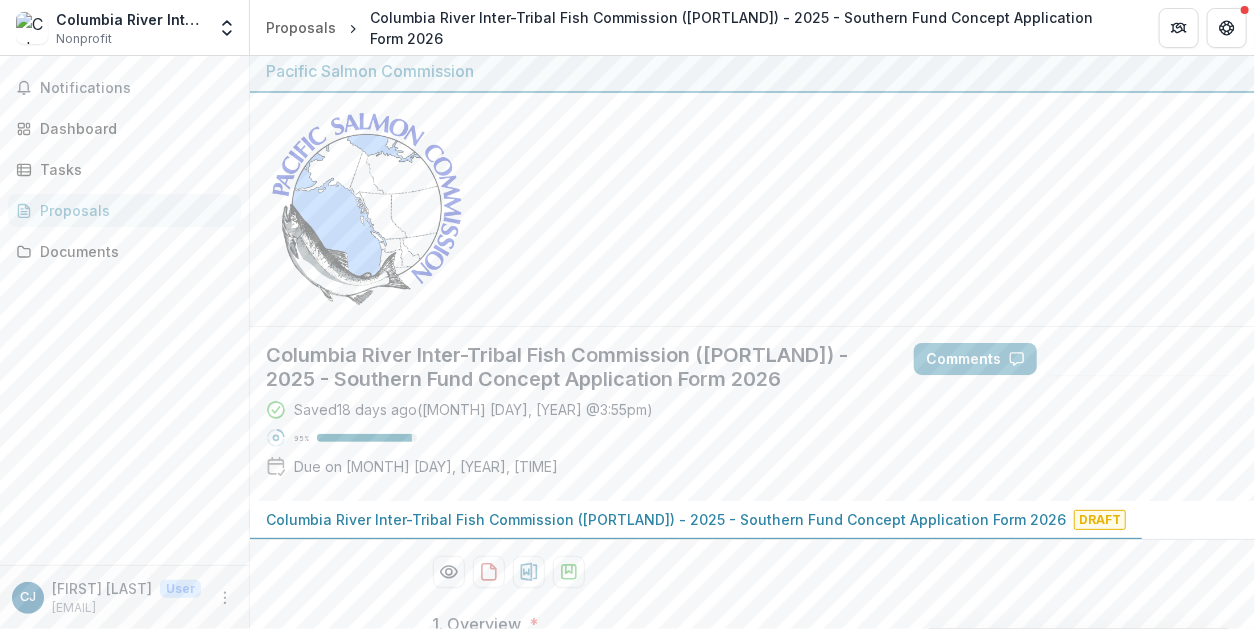 scroll, scrollTop: 0, scrollLeft: 0, axis: both 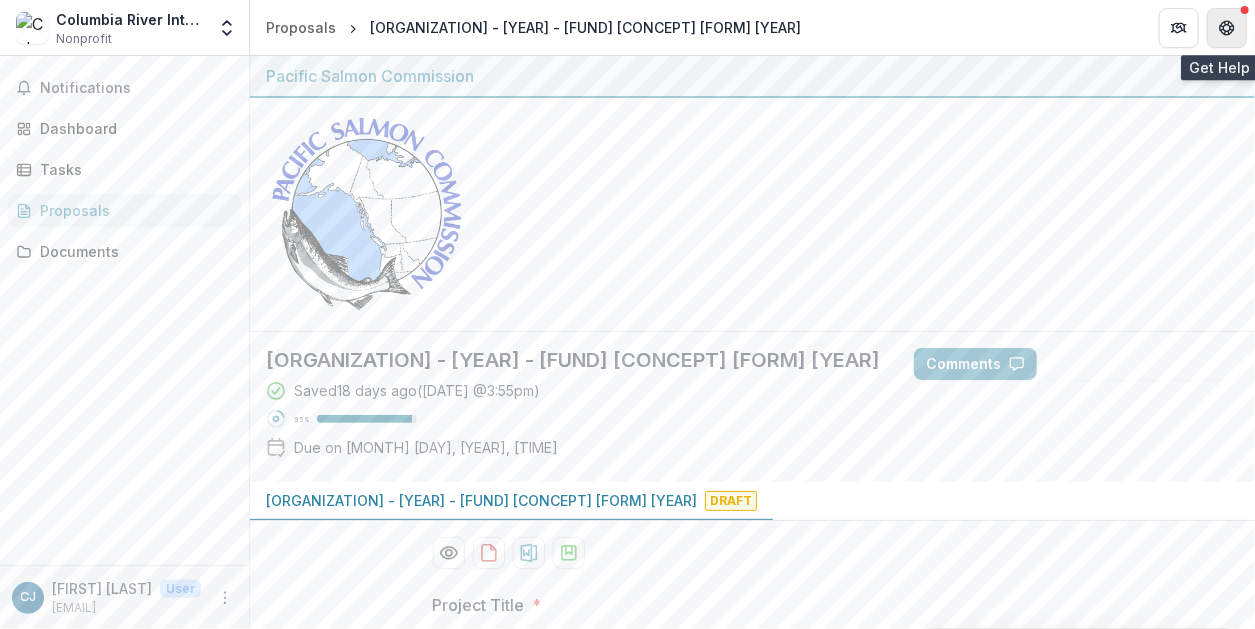 click 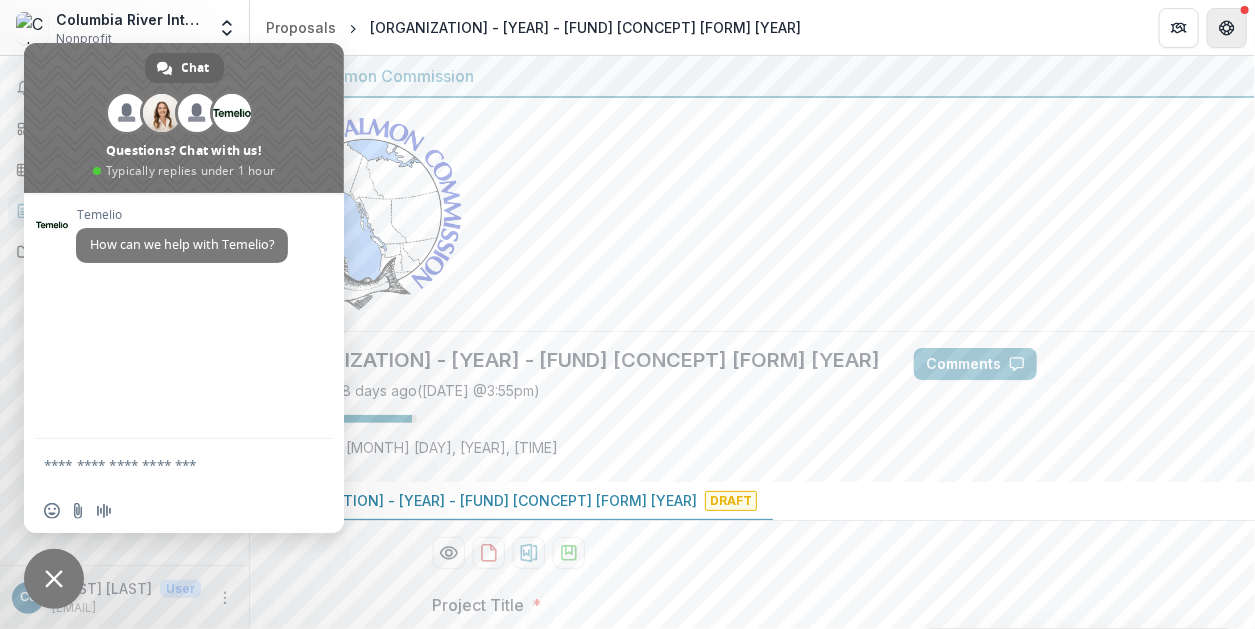 click 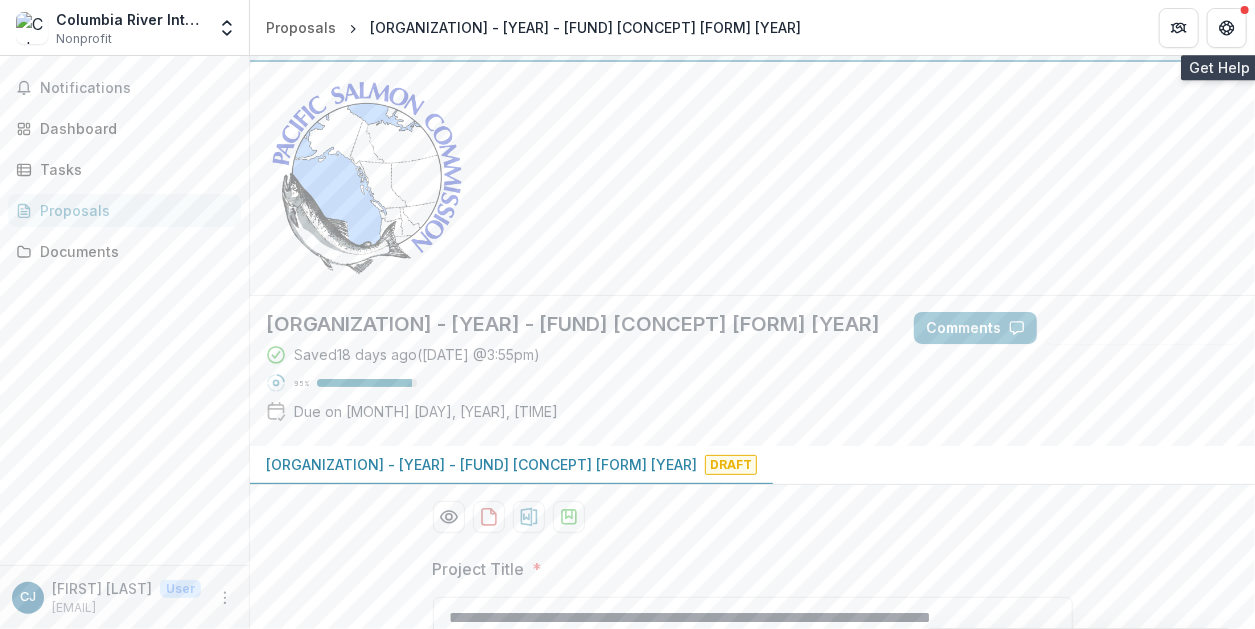 scroll, scrollTop: 0, scrollLeft: 0, axis: both 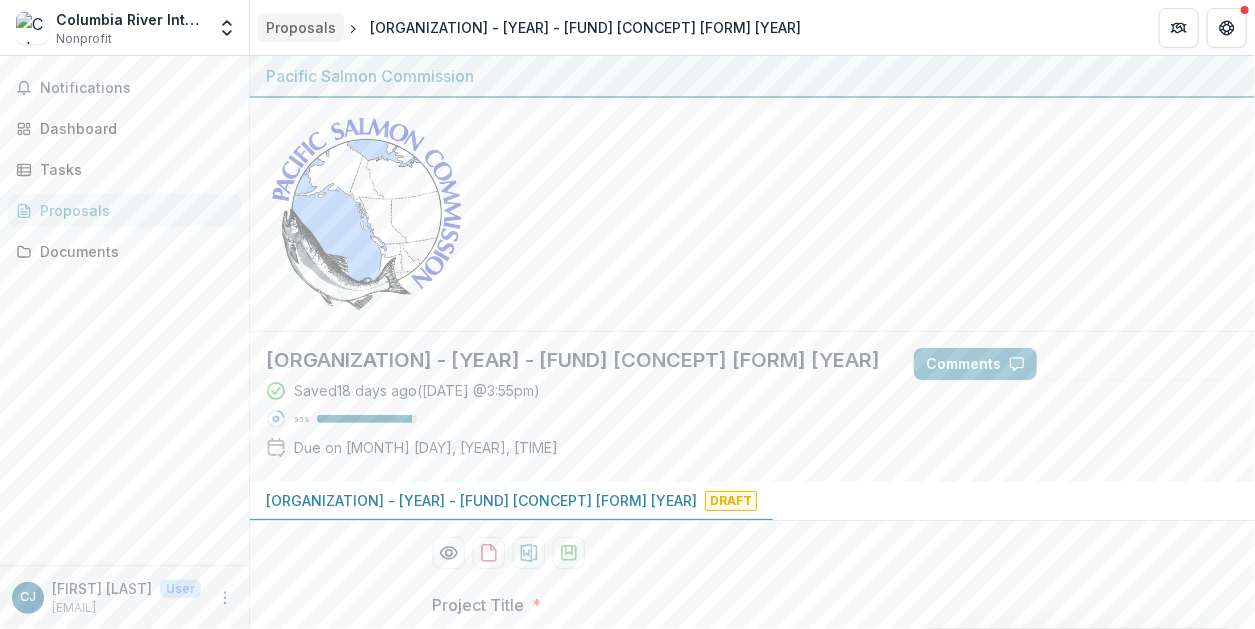 click on "Proposals" at bounding box center [301, 27] 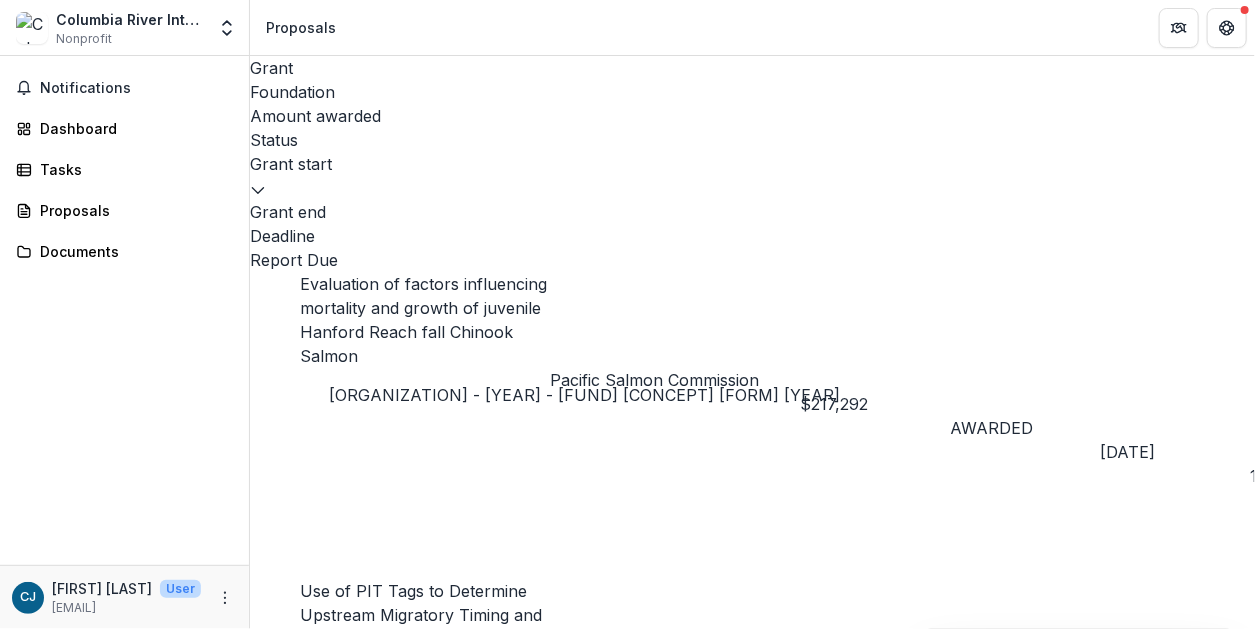 click on "Columbia River Inter-Tribal Fish Commission ([PORTLAND]) - 2025 - Southern Fund Concept Application Form 2026" at bounding box center (412, 1819) 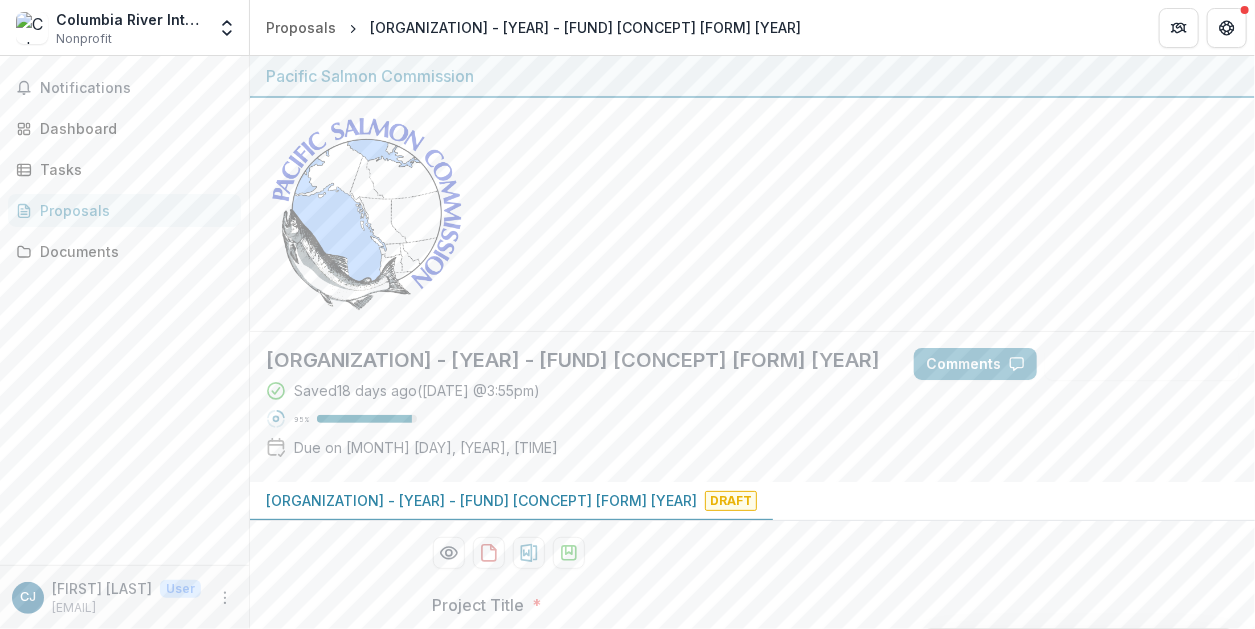 scroll, scrollTop: 0, scrollLeft: 0, axis: both 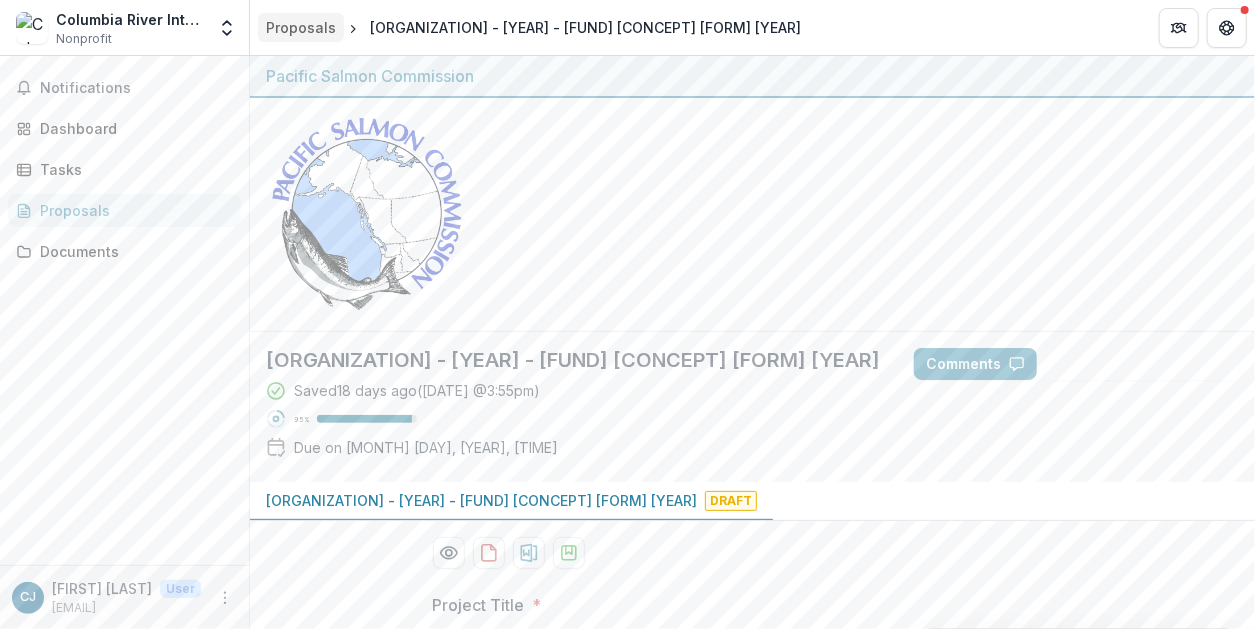 click on "Proposals" at bounding box center [301, 27] 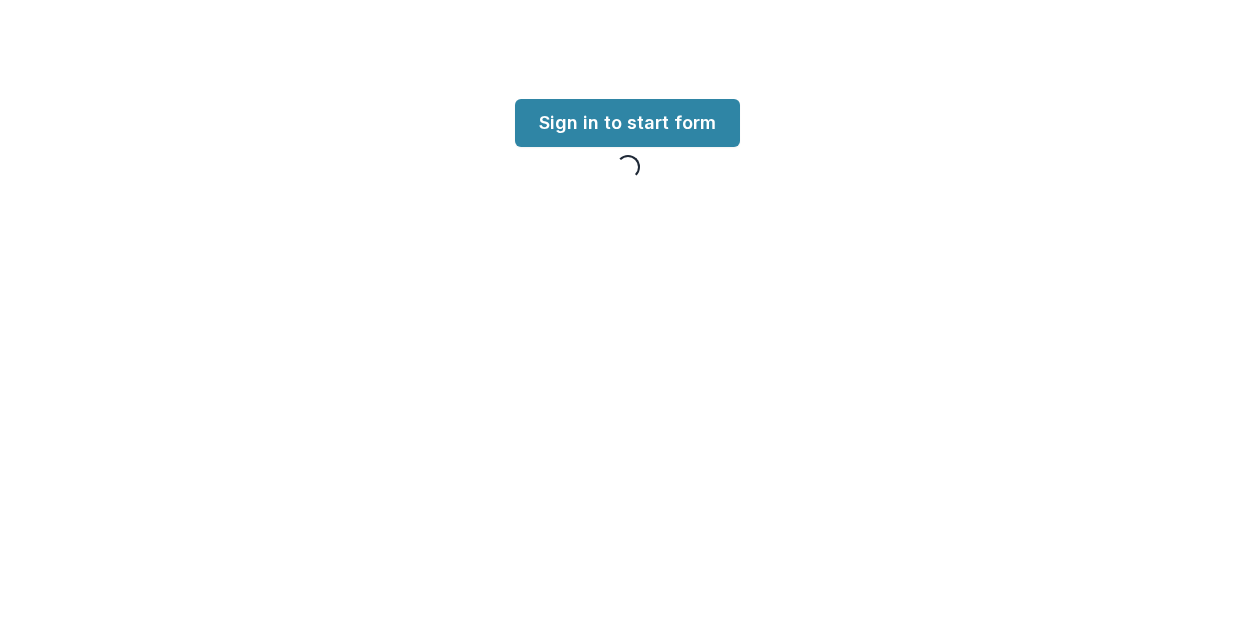 scroll, scrollTop: 0, scrollLeft: 0, axis: both 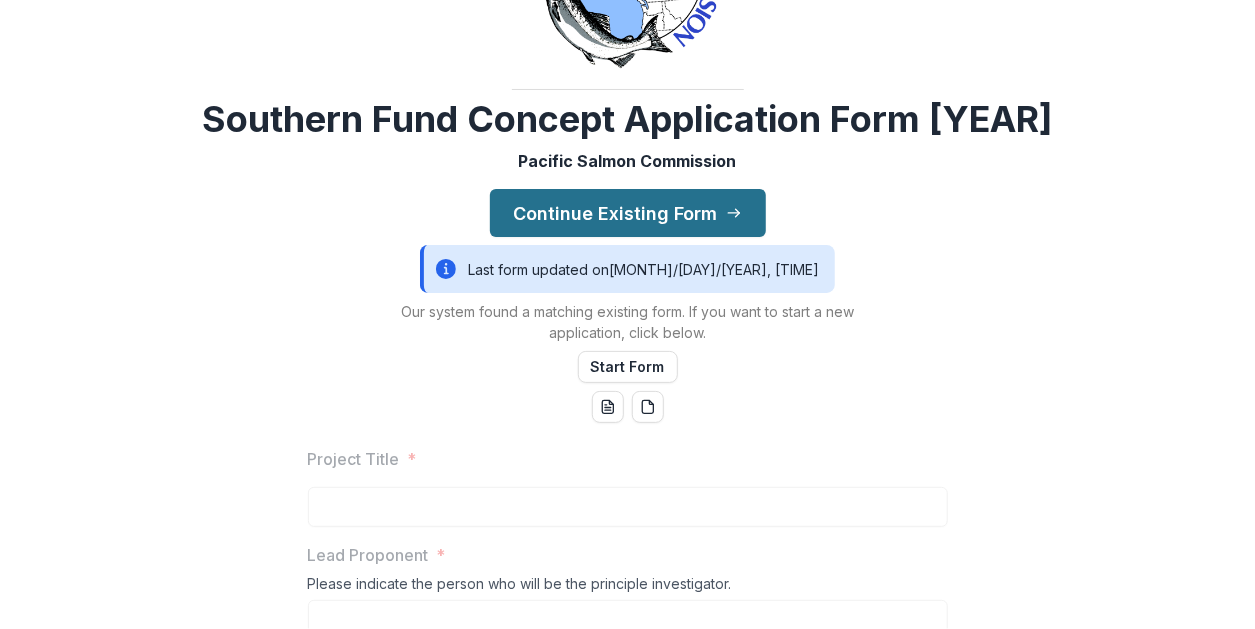 click on "Continue Existing Form" at bounding box center (628, 213) 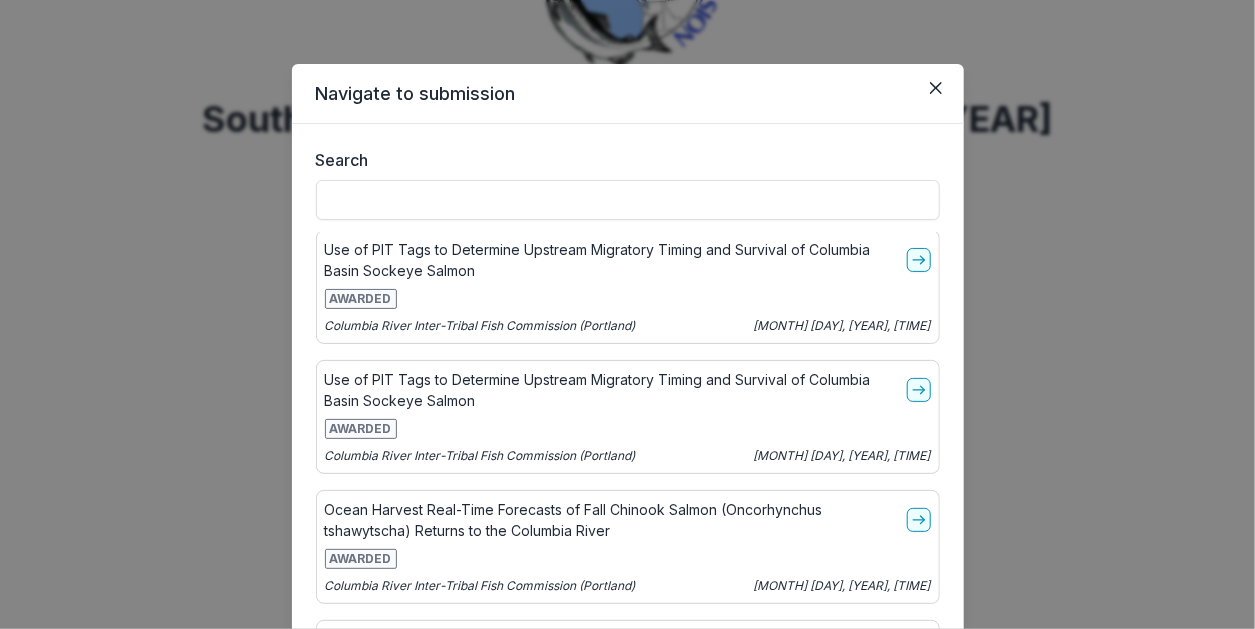 scroll, scrollTop: 633, scrollLeft: 0, axis: vertical 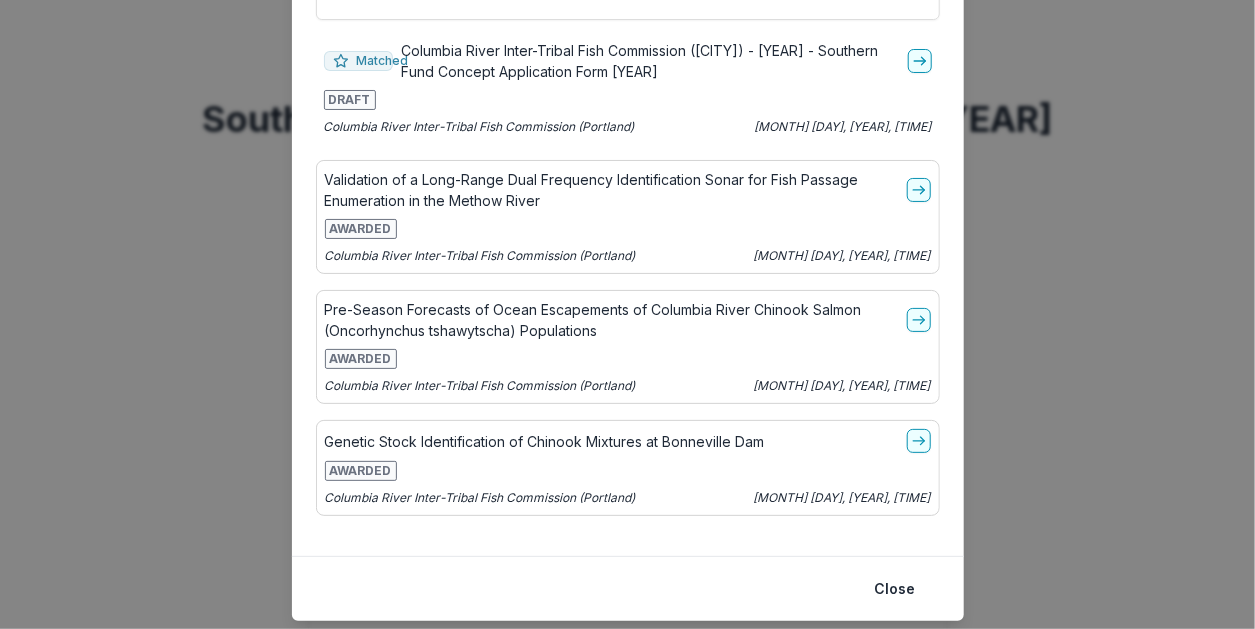 click on "Navigate to submission Search Matched Columbia River Inter-Tribal Fish Commission (Portland) - 2025 - Southern Fund Concept Application Form 2026 DRAFT Columbia River Inter-Tribal Fish Commission (Portland) Jul 18, 2025, 3:55 PM Validation of a Long-Range Dual Frequency Identification Sonar for Fish Passage Enumeration in the Methow River AWARDED Columbia River Inter-Tribal Fish Commission (Portland) Jul 09, 2025, 4:53 PM Pre-Season Forecasts of Ocean Escapements of Columbia River Chinook Salmon (Oncorhynchus tshawytscha) Populations AWARDED Columbia River Inter-Tribal Fish Commission (Portland) Jul 09, 2025, 4:52 PM Genetic Stock Identification of Chinook Mixtures at Bonneville Dam AWARDED Columbia River Inter-Tribal Fish Commission (Portland) Jul 09, 2025, 4:51 PM Use of PIT Tags to Determine Upstream Migratory Timing and Survival of Columbia Basin Sockeye Salmon AWARDED Columbia River Inter-Tribal Fish Commission (Portland) Jul 09, 2025, 4:51 PM AWARDED Jul 09, 2025, 4:51 PM AWARDED Jul 09, 2025, 4:50 PM" at bounding box center (627, 314) 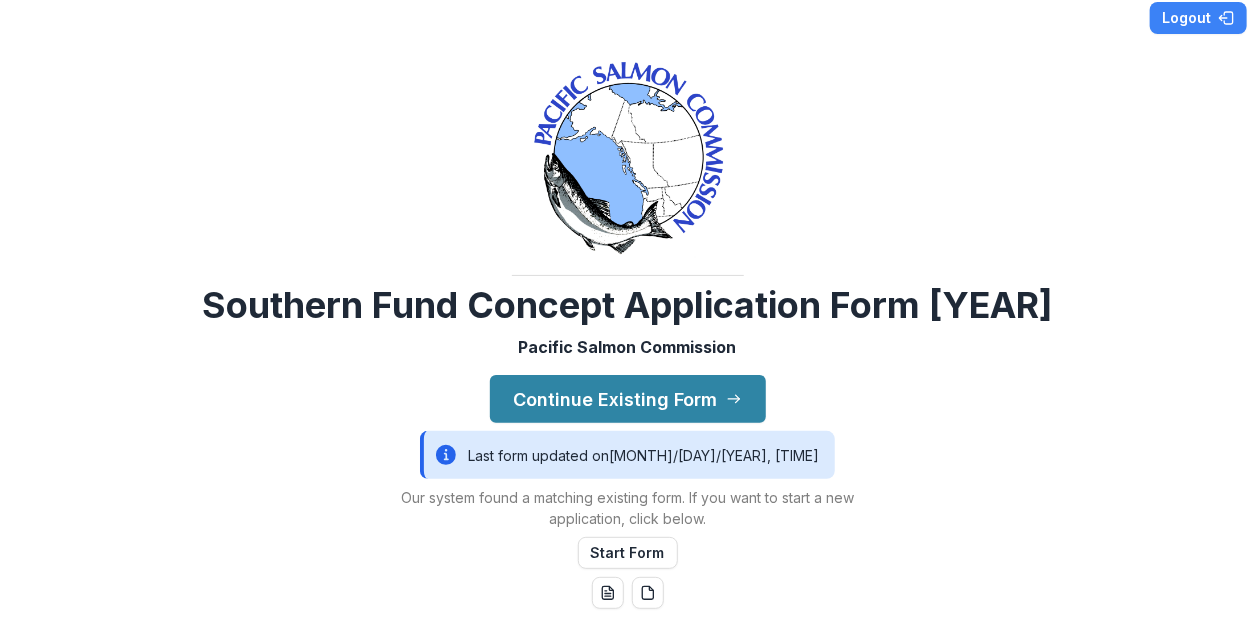 scroll, scrollTop: 0, scrollLeft: 0, axis: both 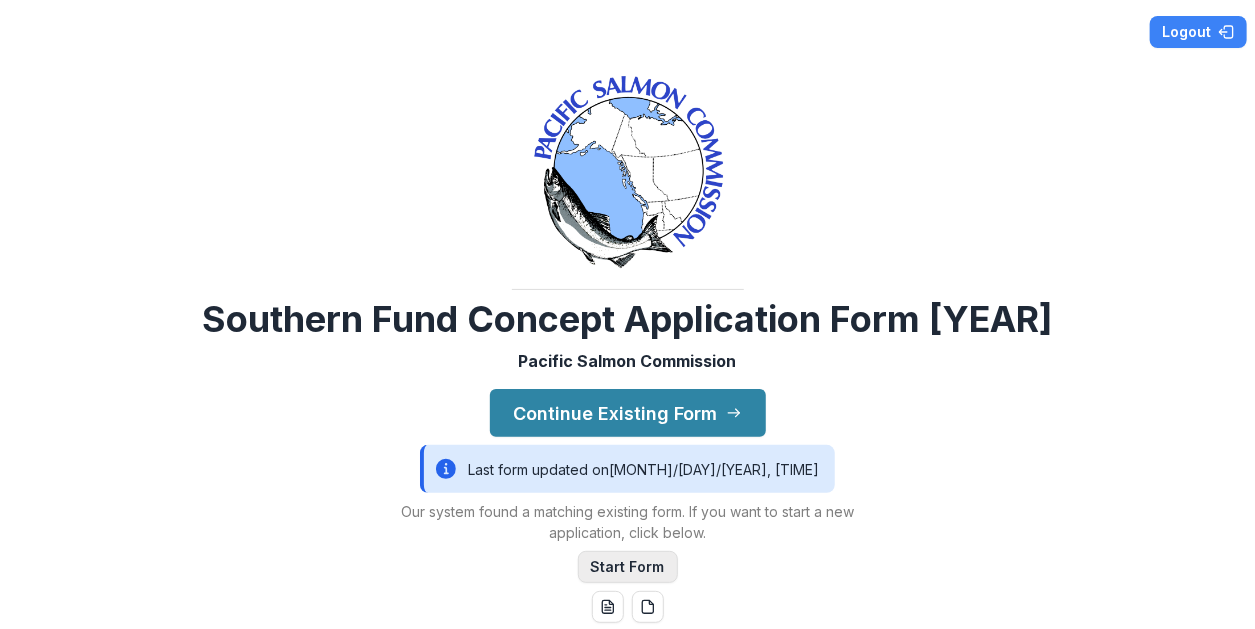 click on "Start Form" at bounding box center (628, 567) 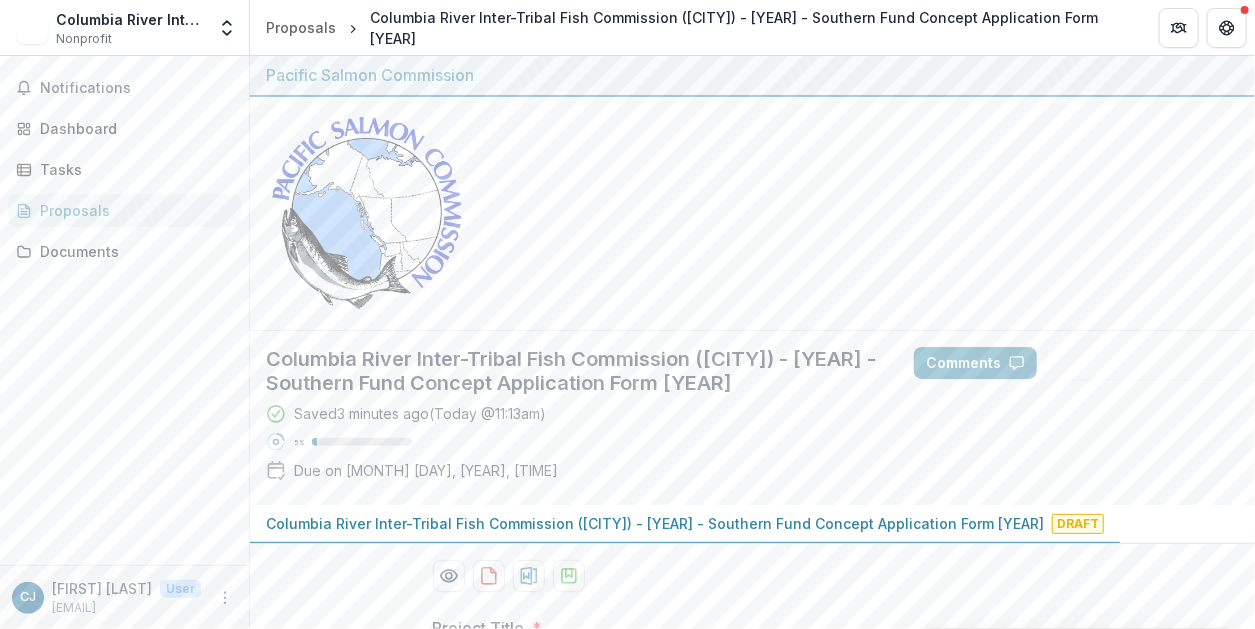 scroll, scrollTop: 0, scrollLeft: 0, axis: both 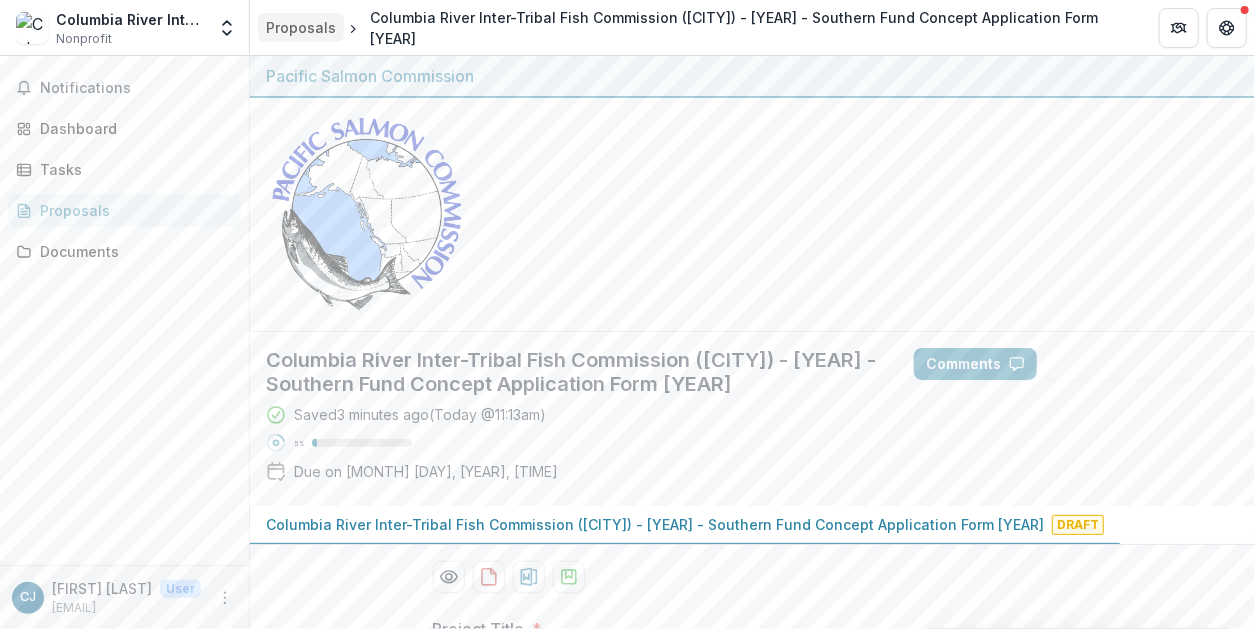 click on "Proposals" at bounding box center [301, 27] 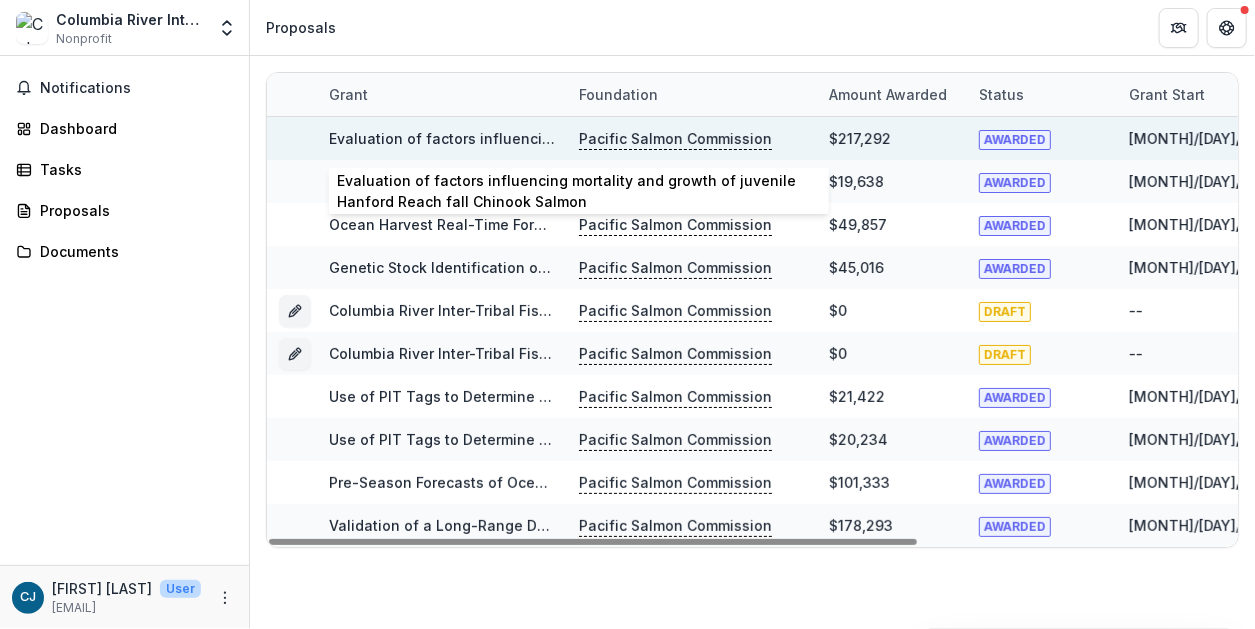 click on "Evaluation of factors influencing mortality and growth of juvenile Hanford Reach fall Chinook Salmon" at bounding box center [685, 138] 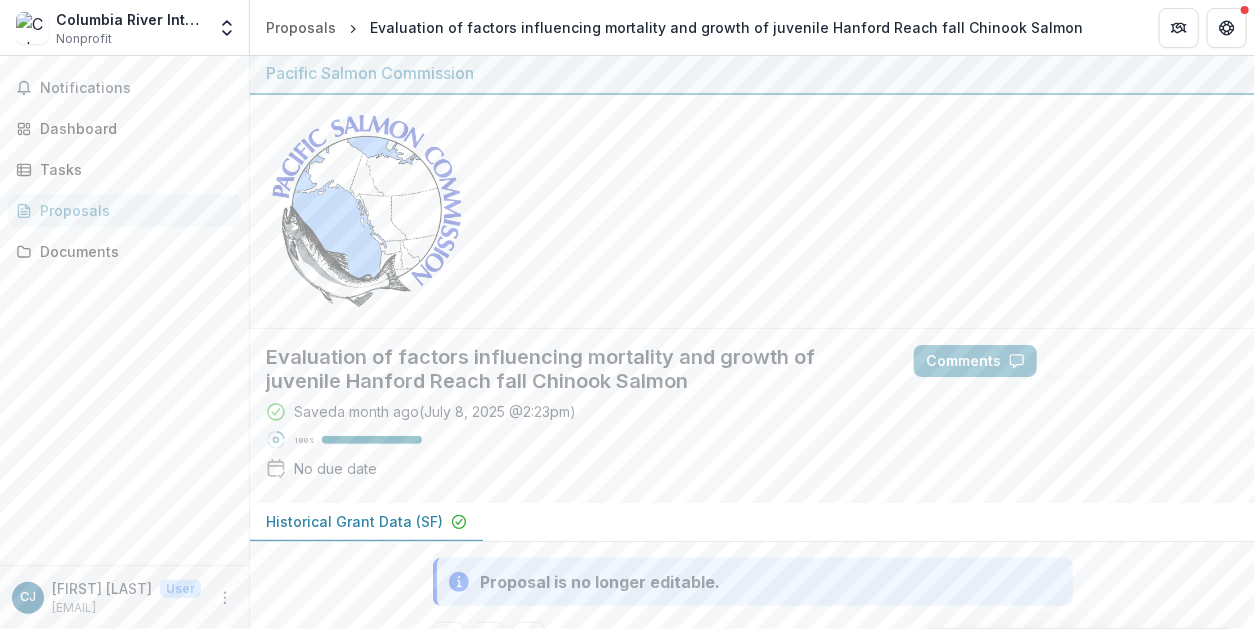 scroll, scrollTop: 0, scrollLeft: 0, axis: both 